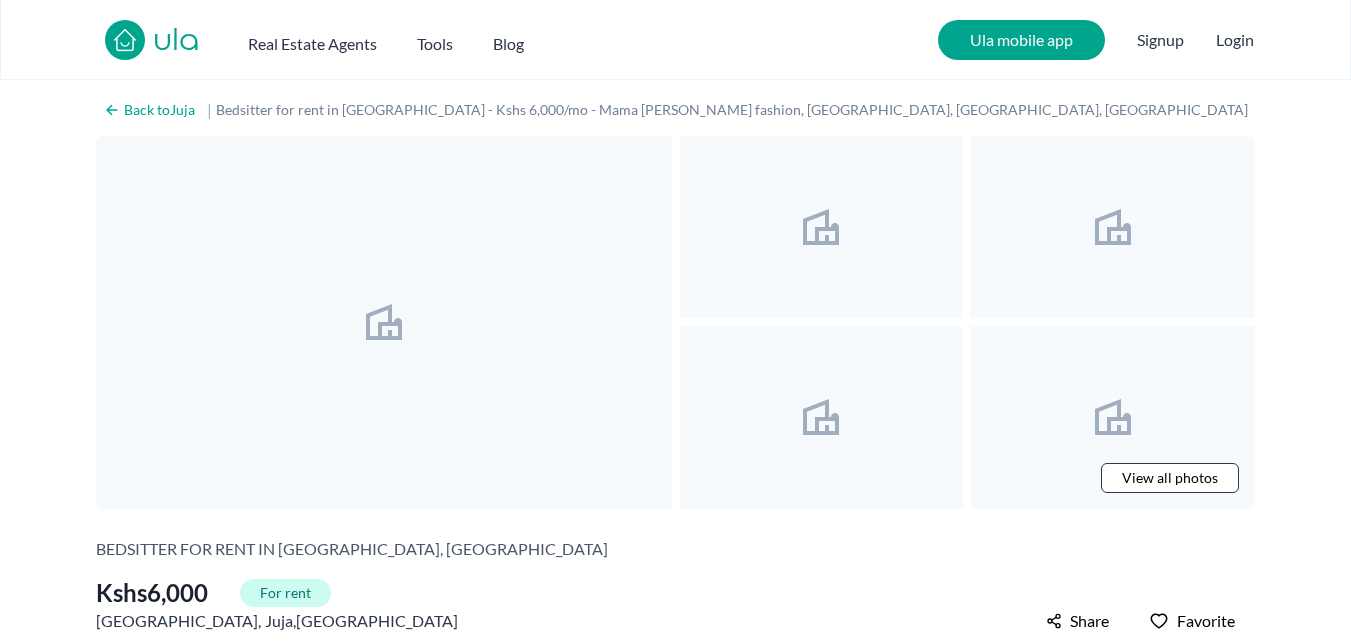 scroll, scrollTop: 0, scrollLeft: 0, axis: both 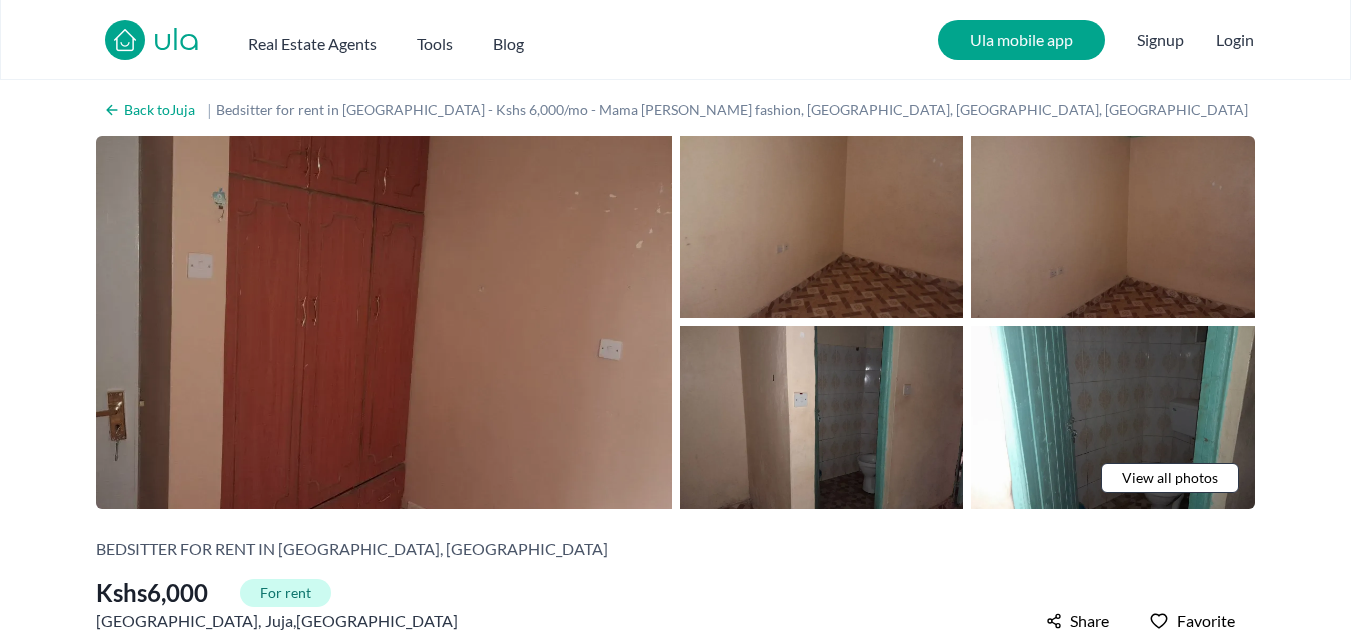 click at bounding box center [384, 322] 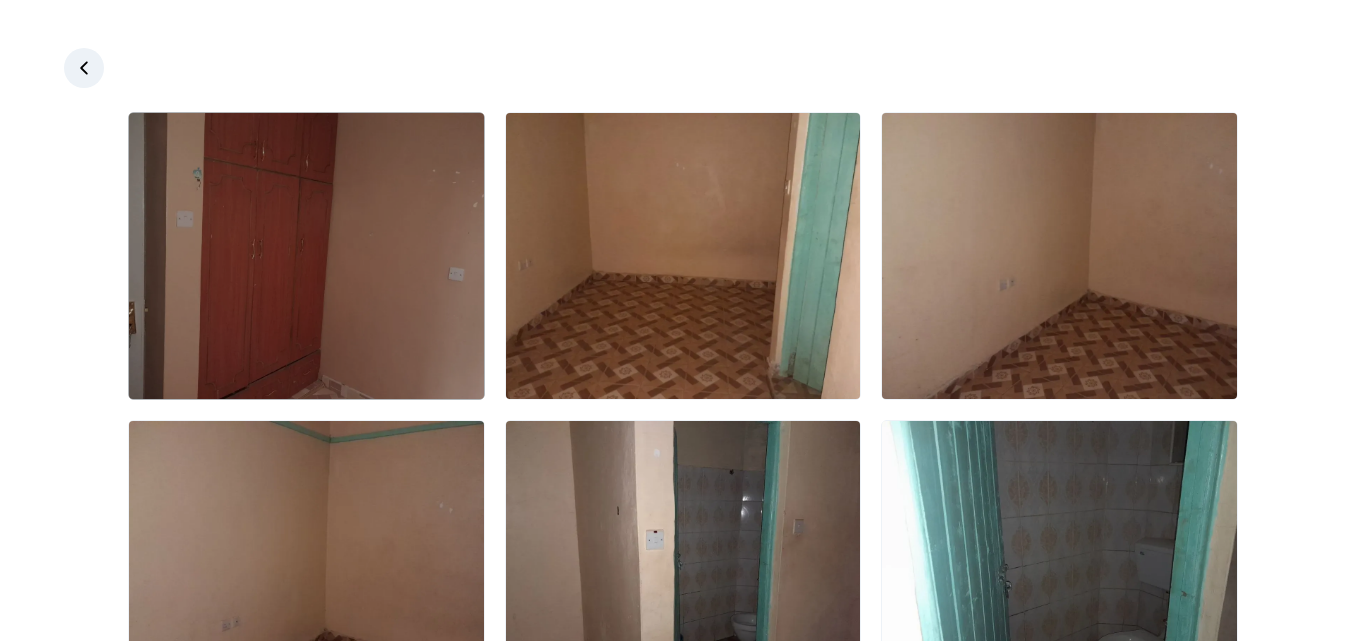 click at bounding box center [306, 256] 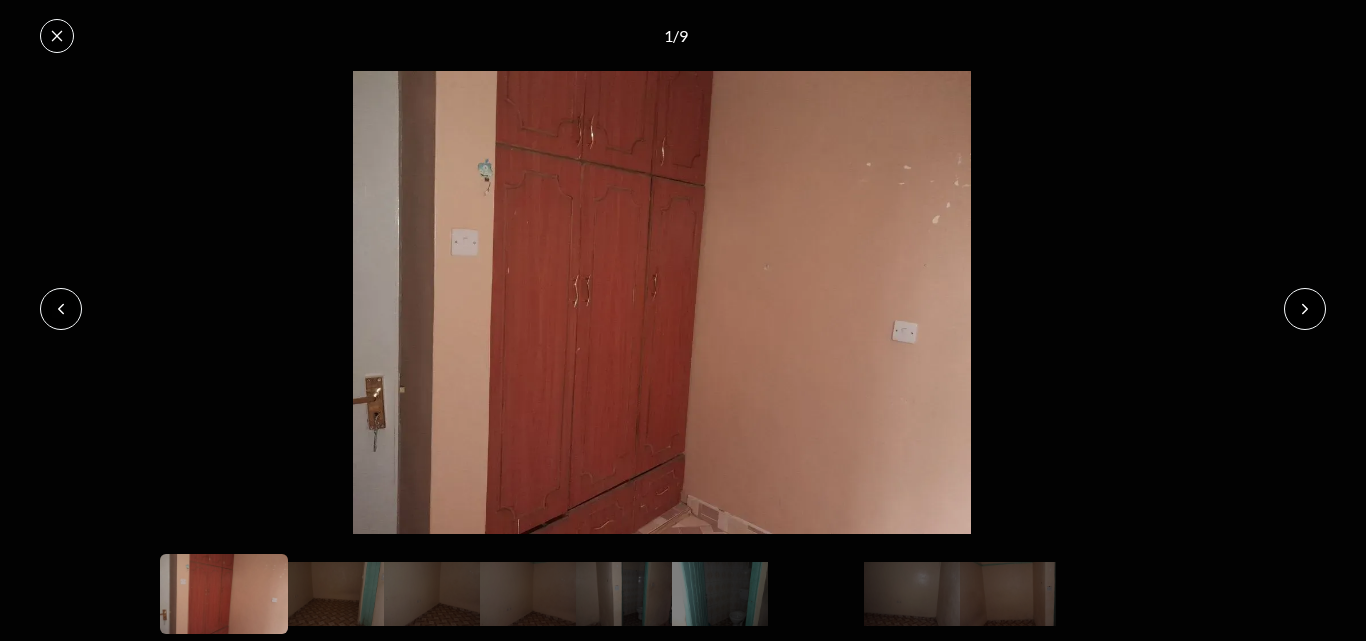 click at bounding box center [1305, 309] 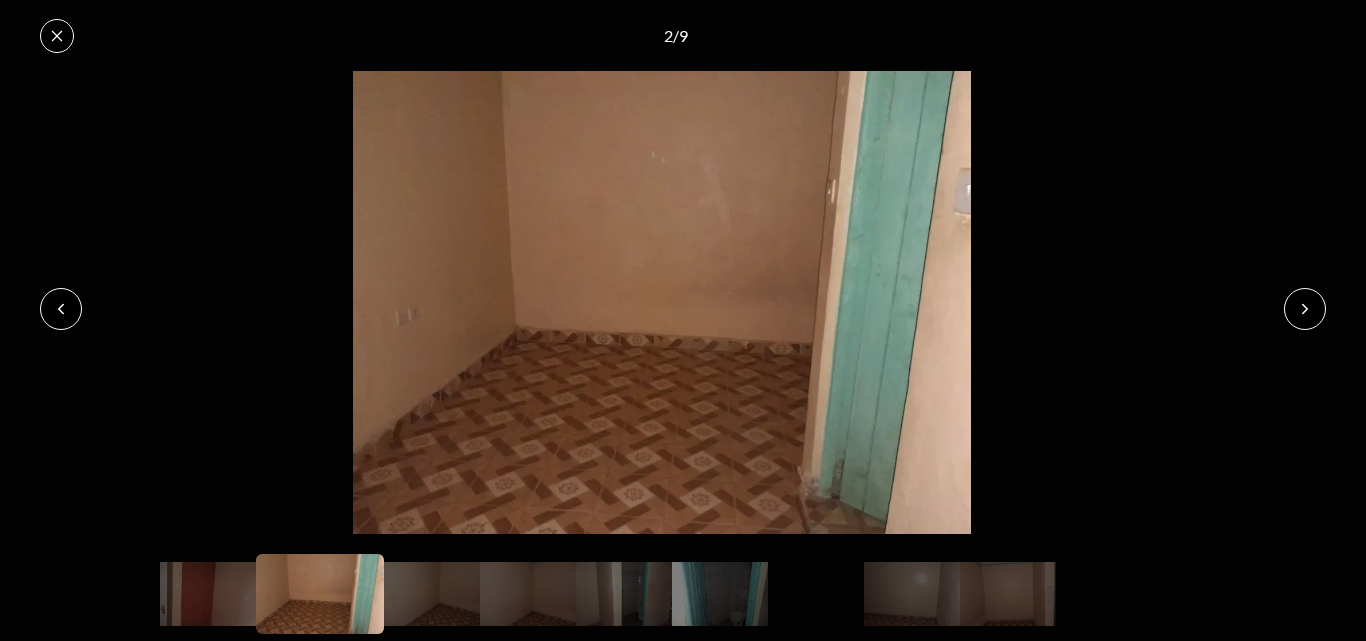 click at bounding box center [1305, 309] 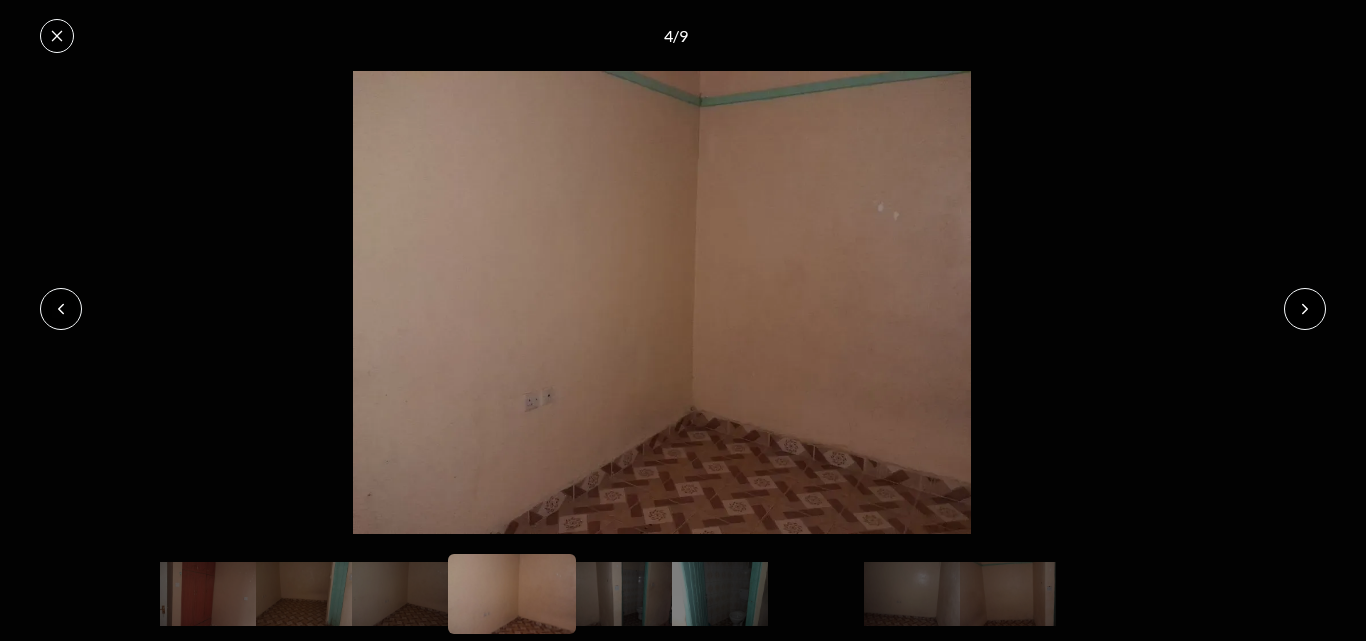 click at bounding box center [1305, 309] 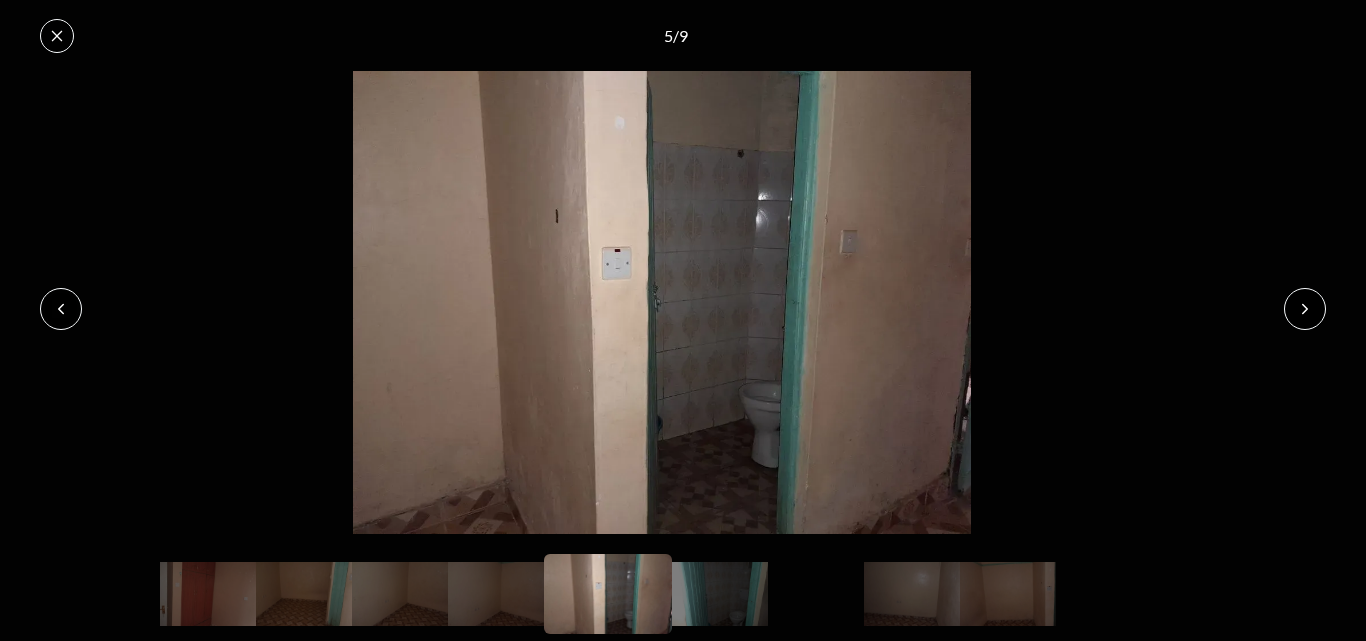 click at bounding box center [1305, 309] 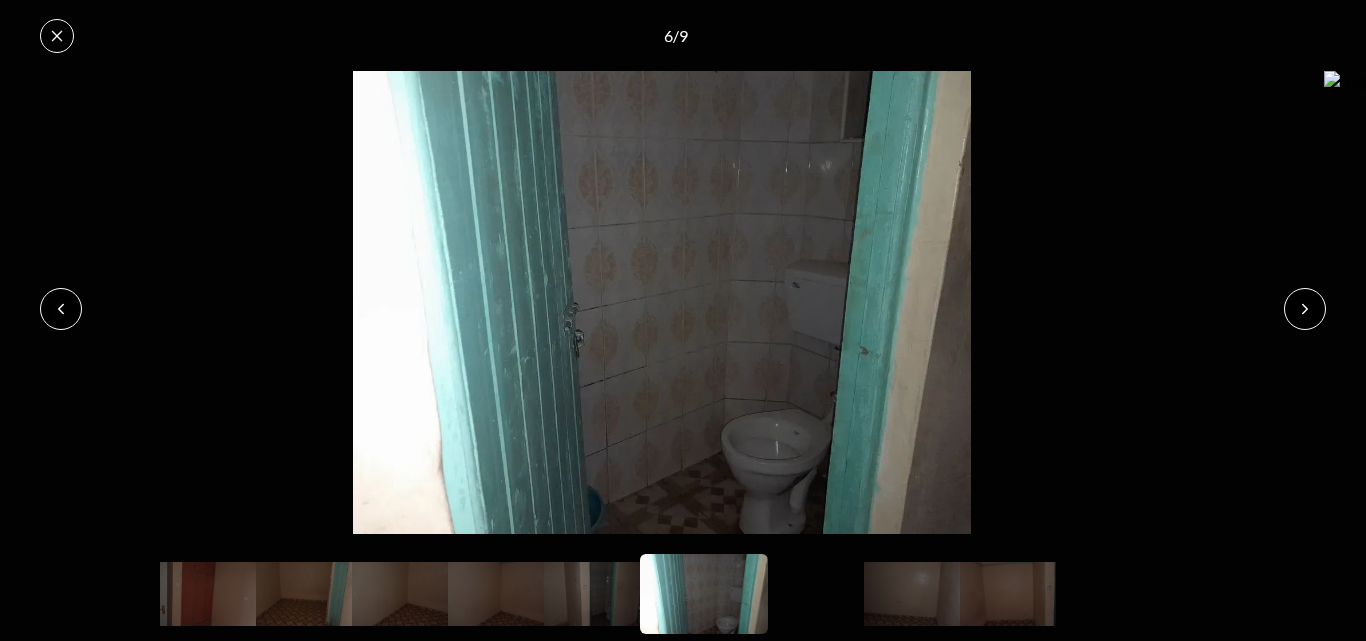 click at bounding box center [1305, 309] 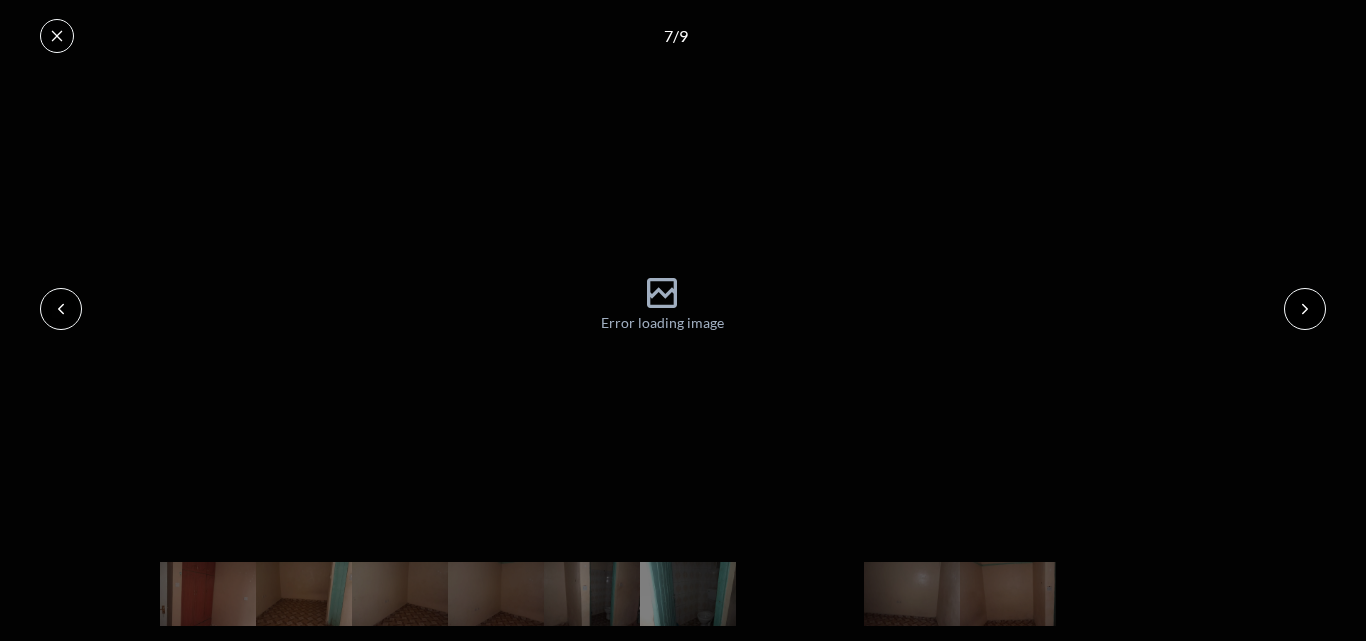 click at bounding box center [1305, 309] 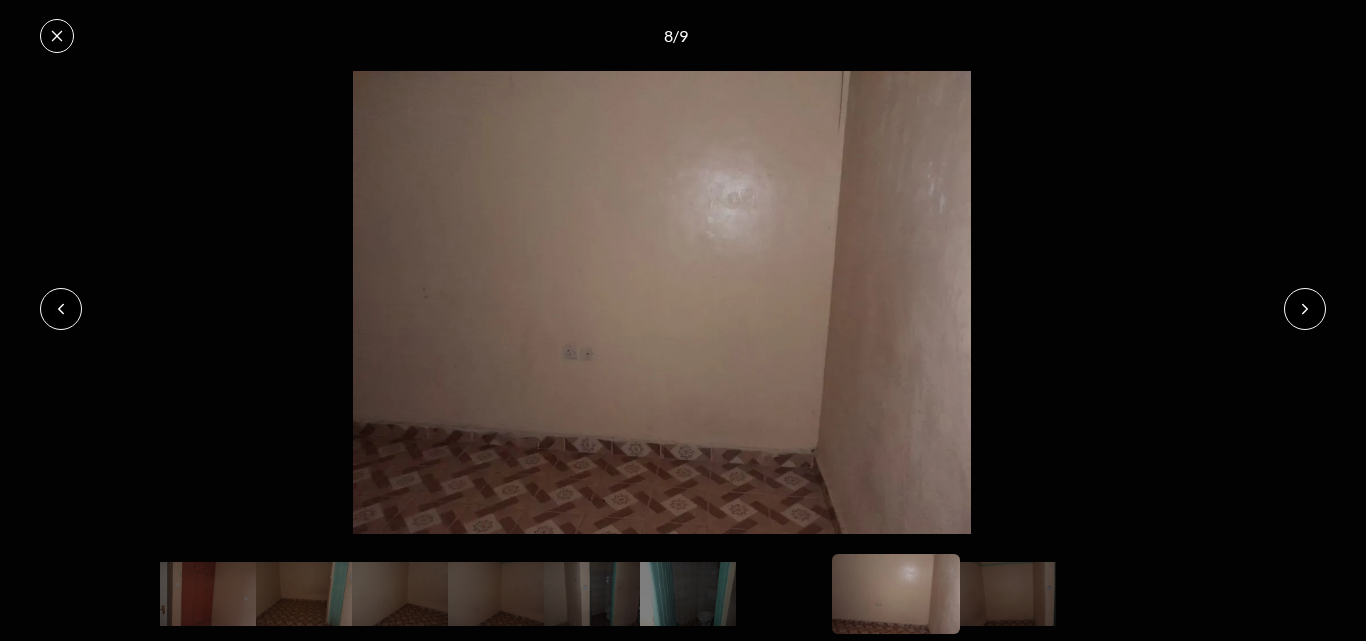 click at bounding box center (1305, 309) 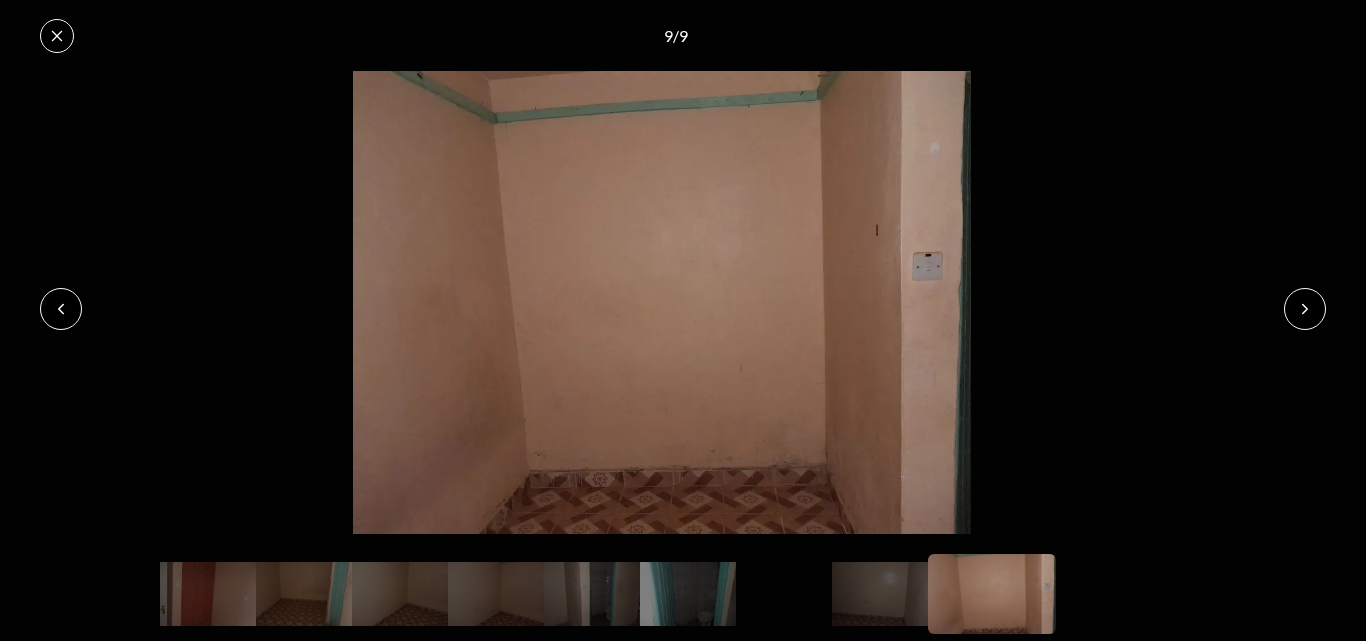 click at bounding box center (1305, 309) 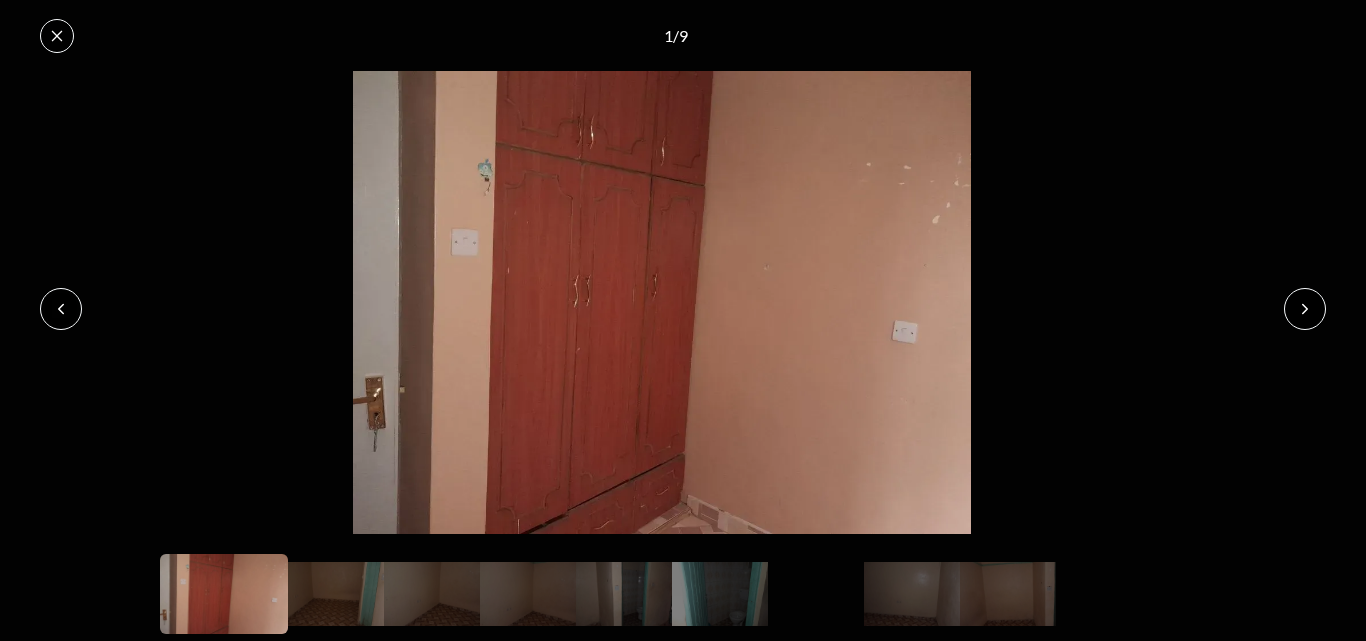 click at bounding box center (1305, 309) 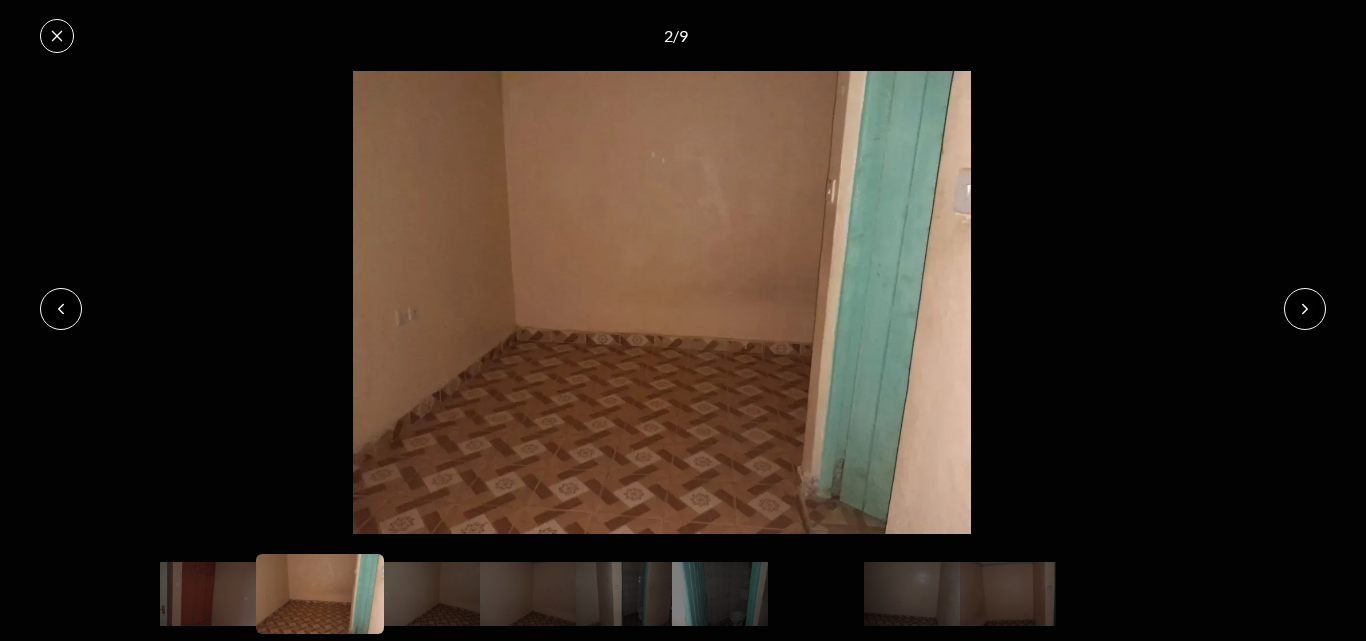 click at bounding box center (57, 36) 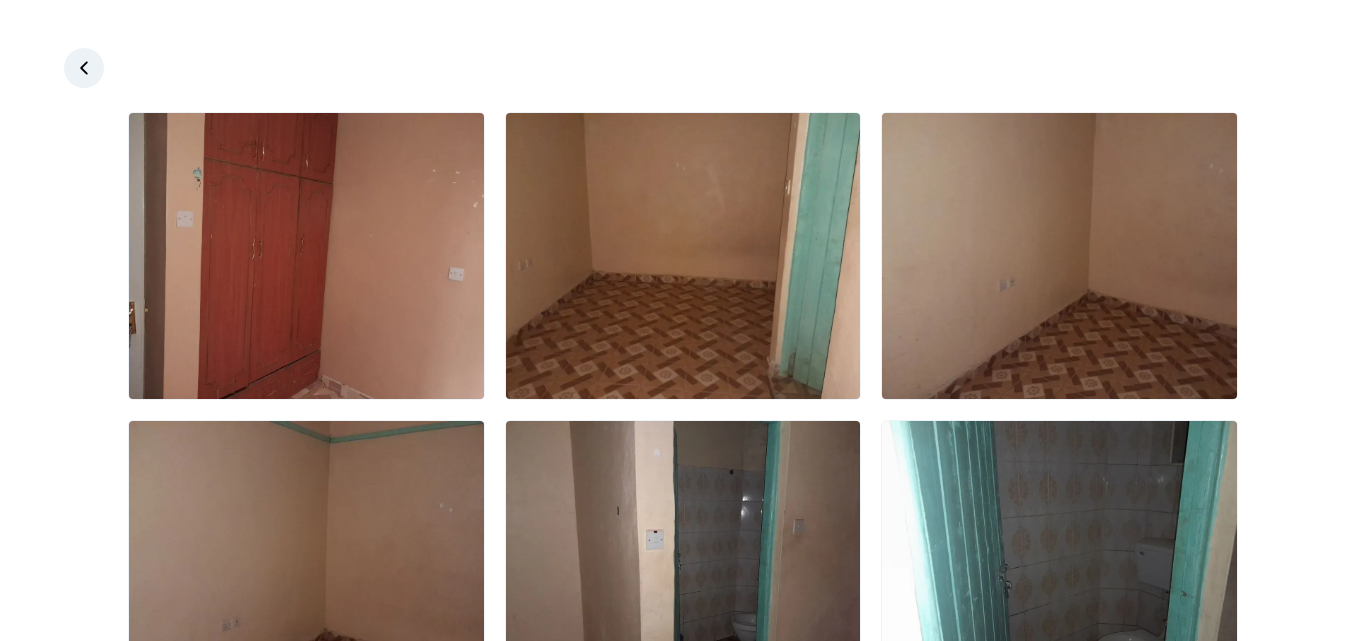 click at bounding box center (84, 68) 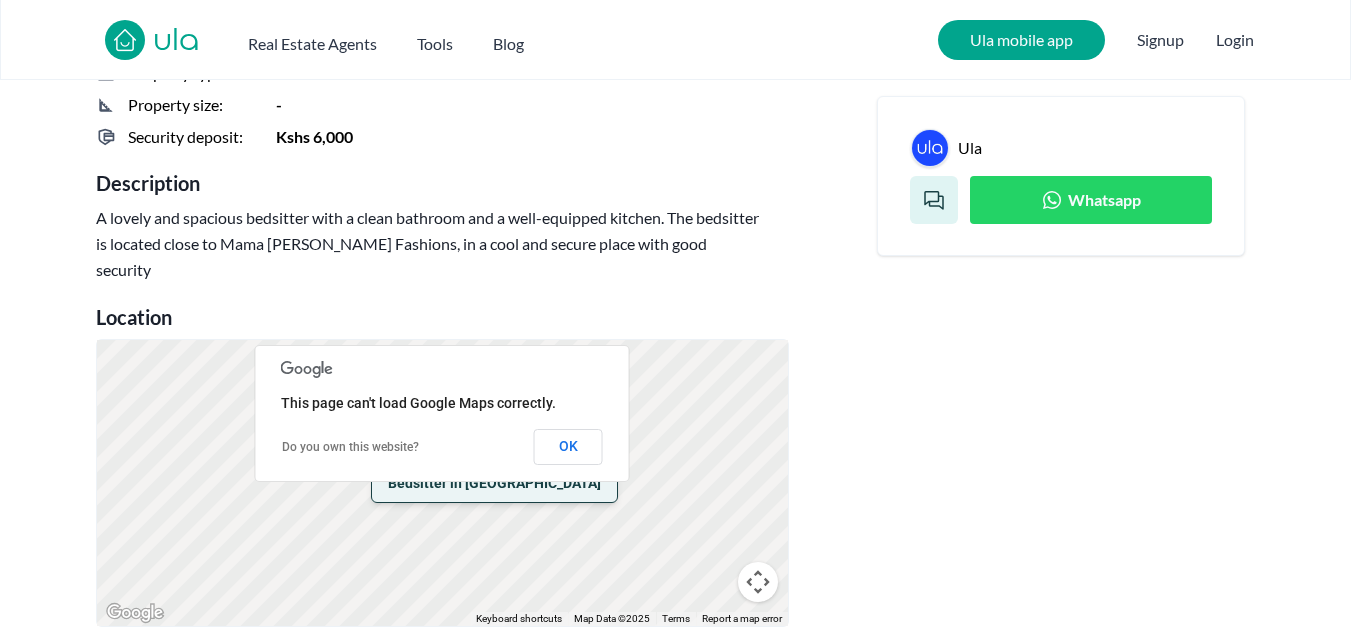 scroll, scrollTop: 707, scrollLeft: 0, axis: vertical 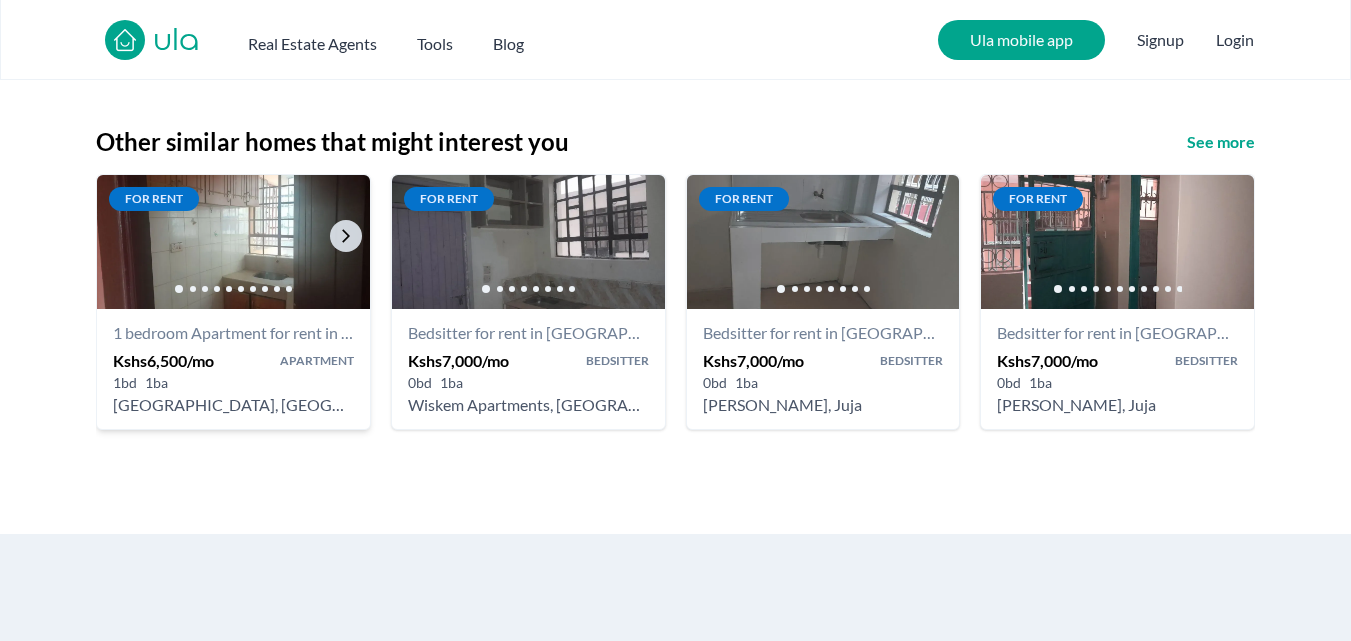 click at bounding box center [233, 241] 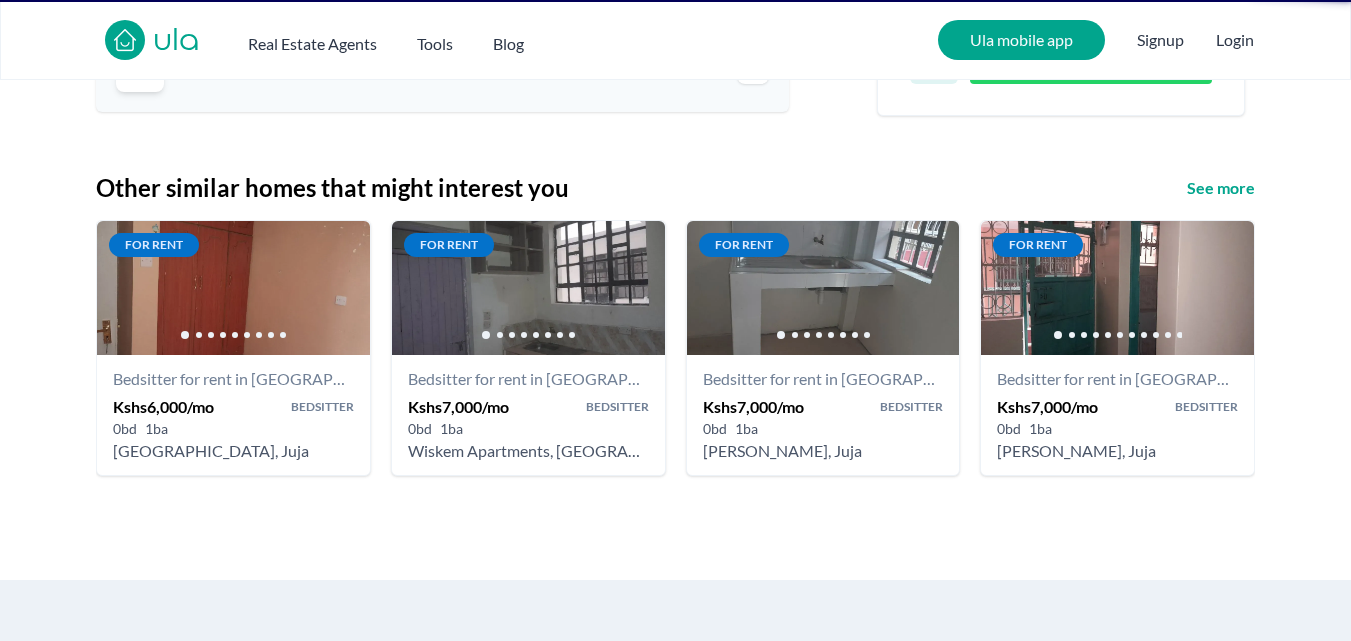scroll, scrollTop: 0, scrollLeft: 0, axis: both 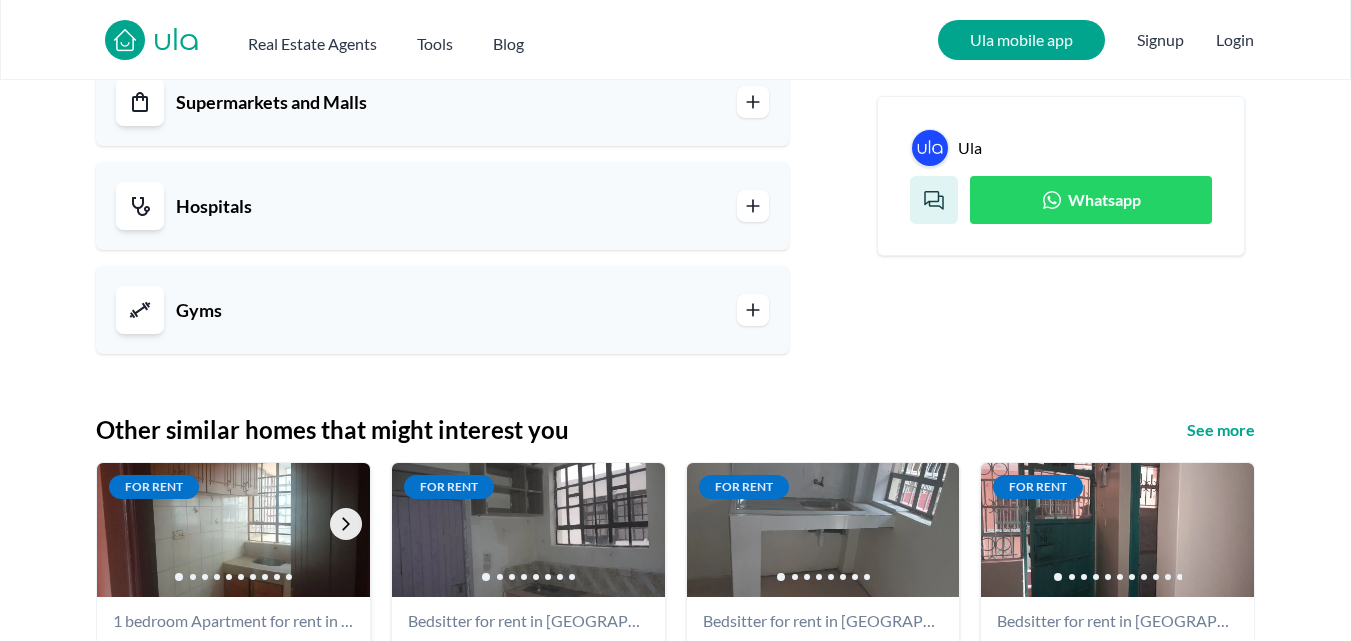 click 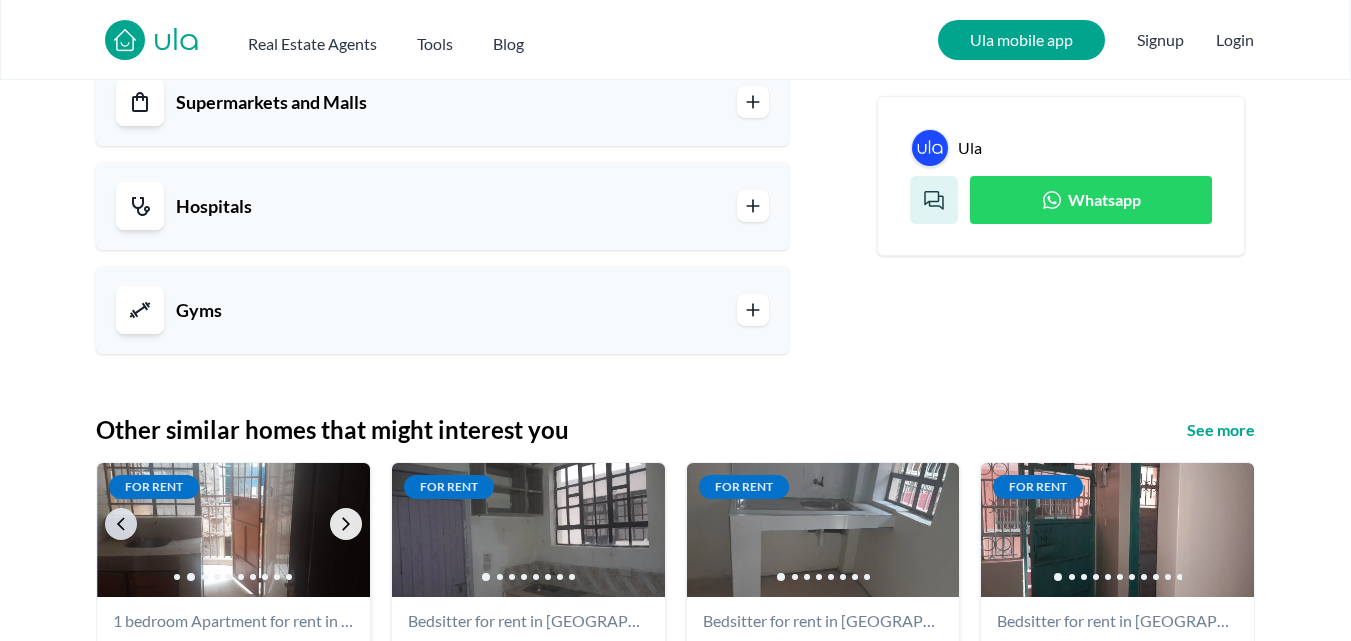 click 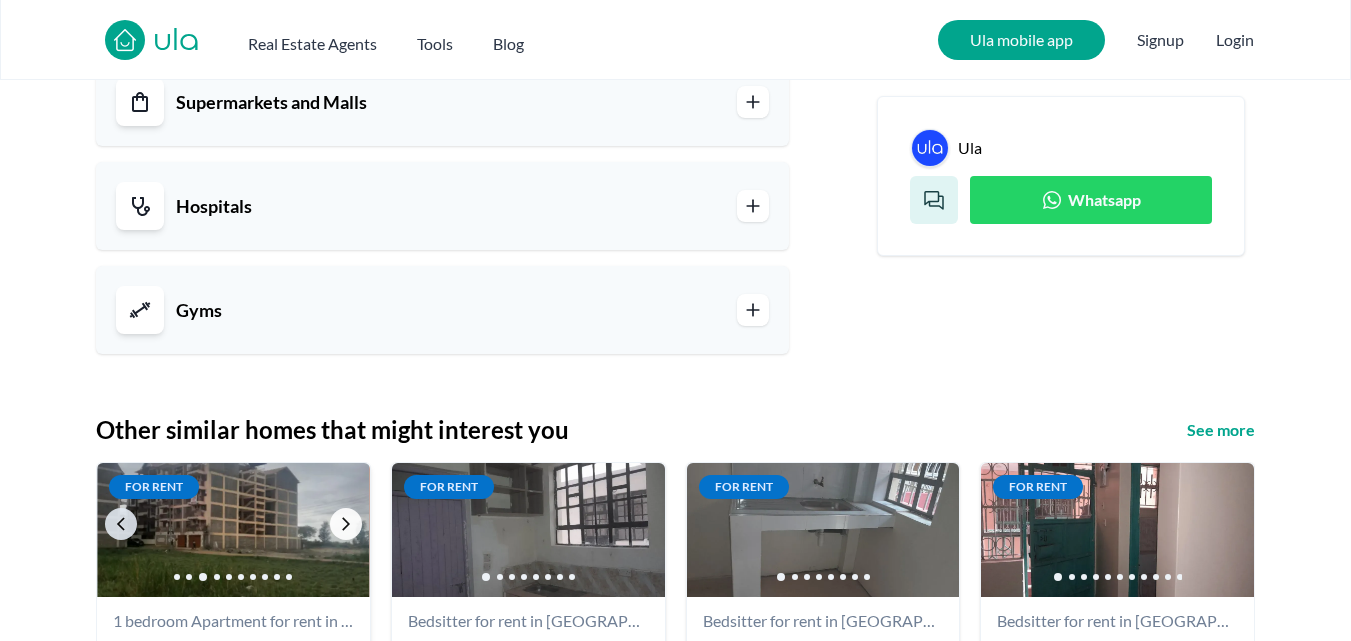 click 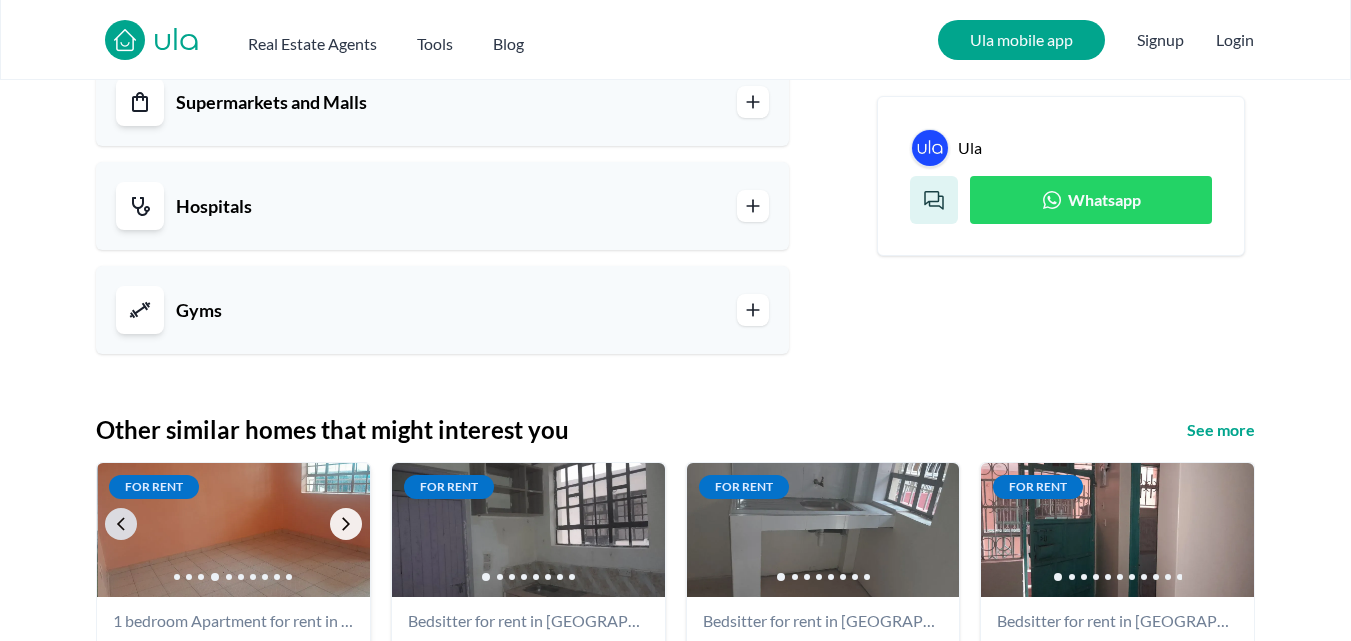 click 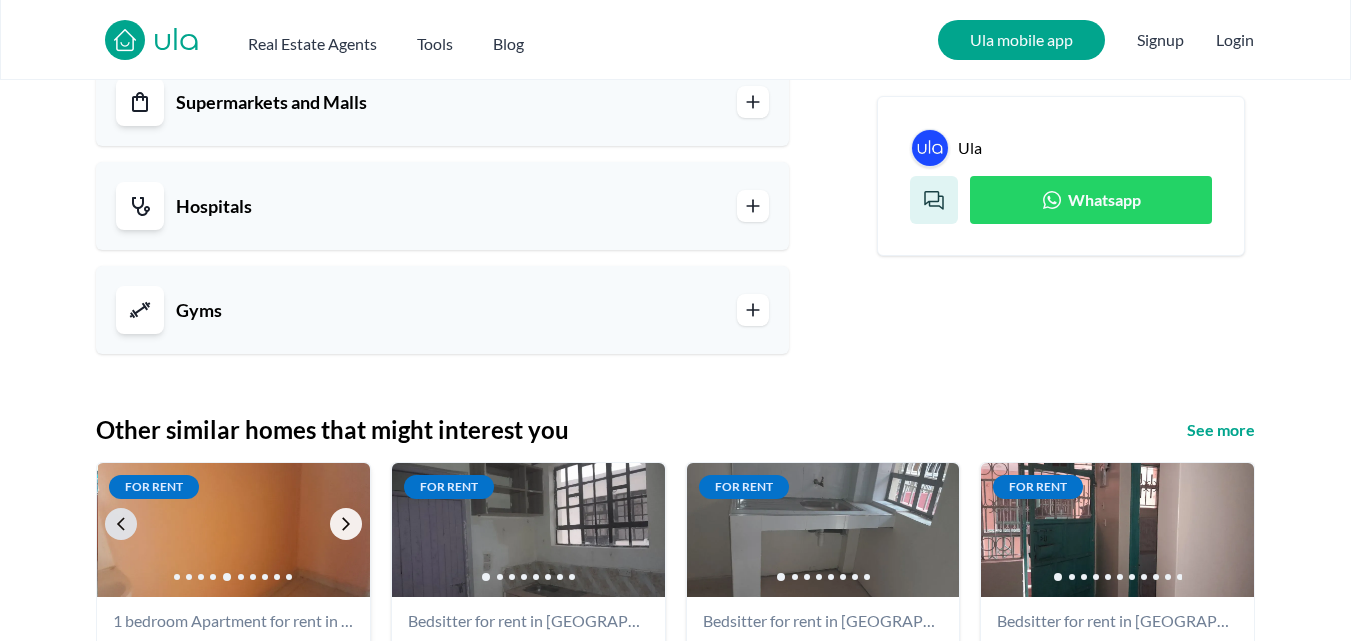 click 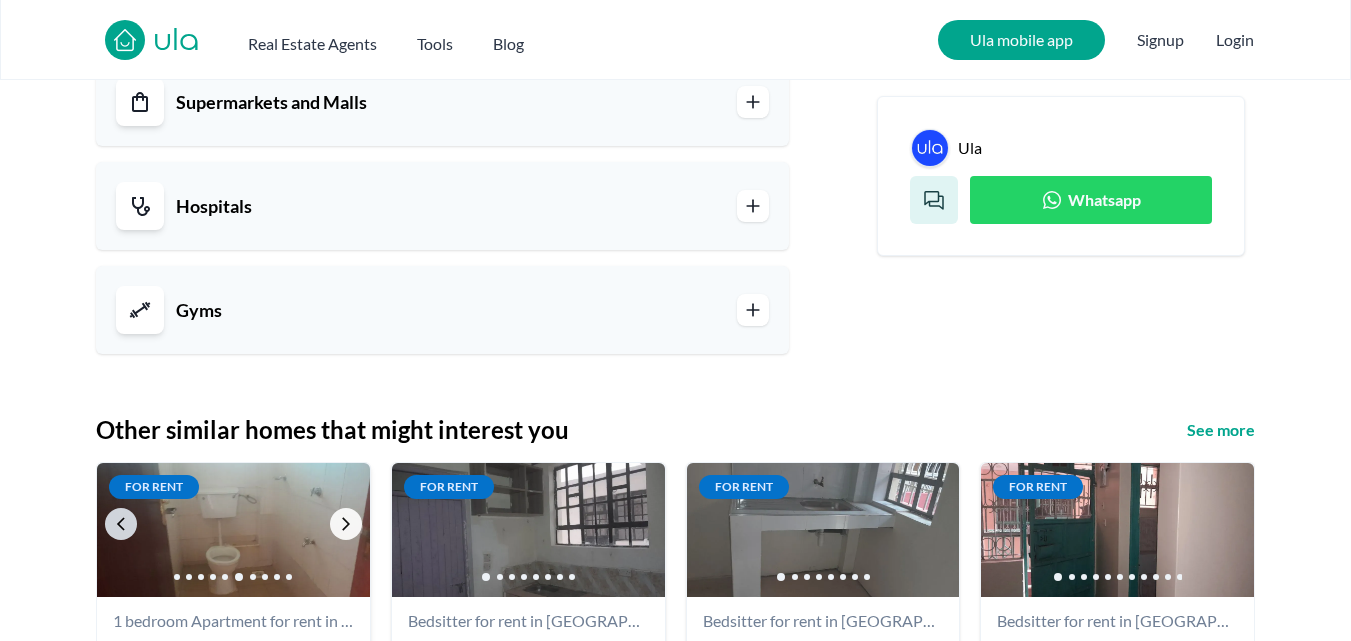 click 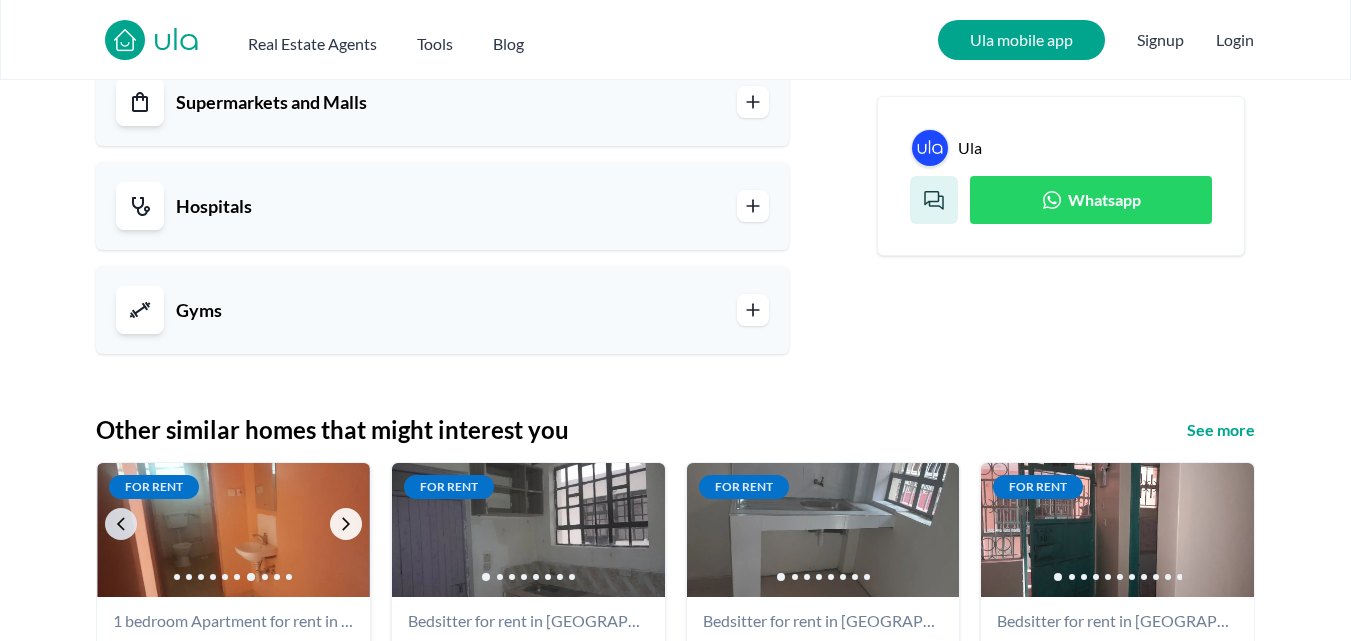 click 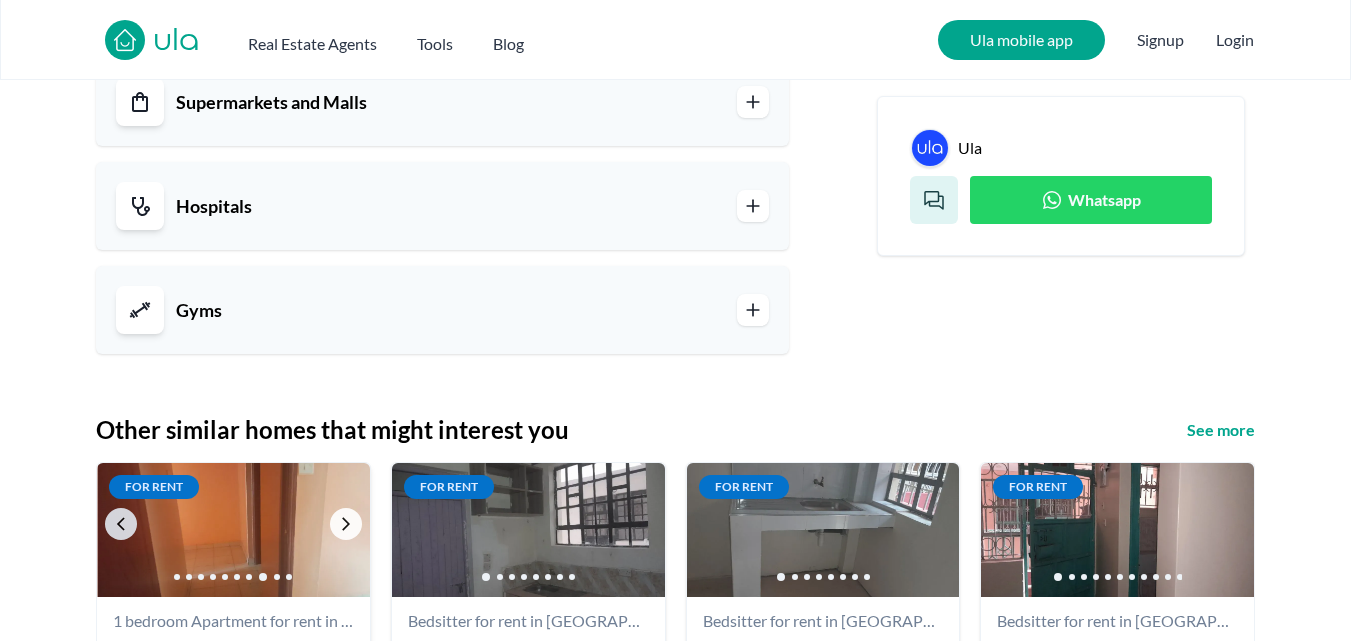 click 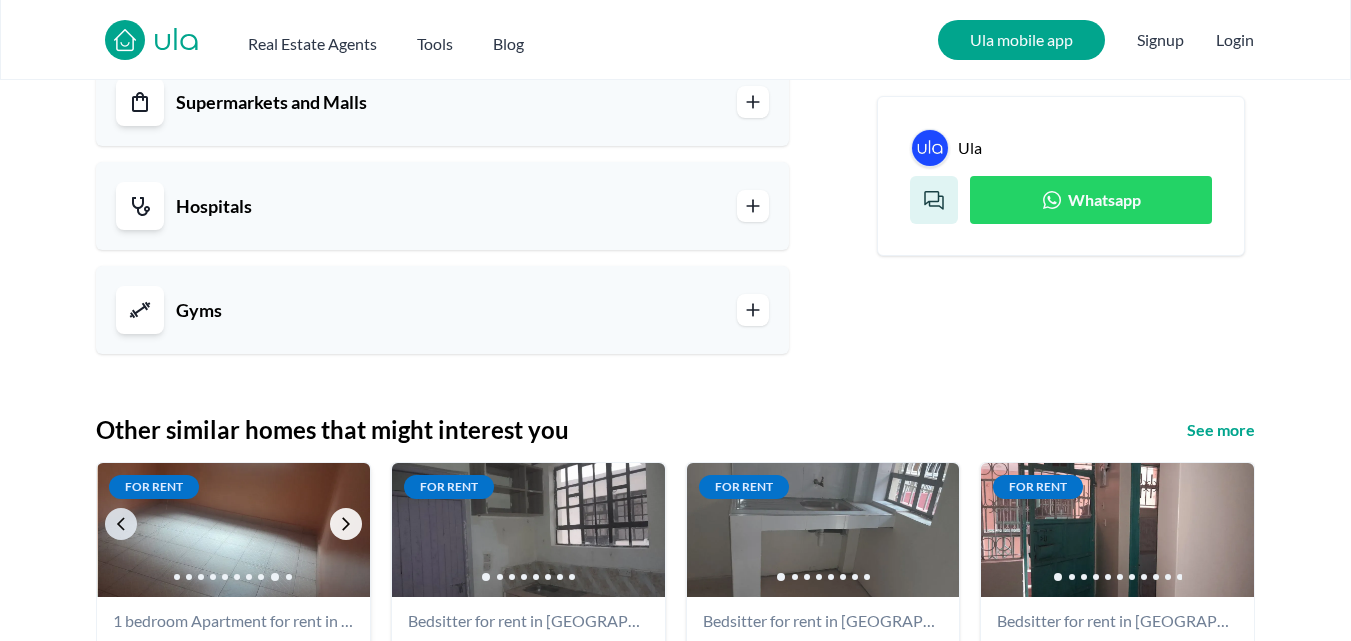 click 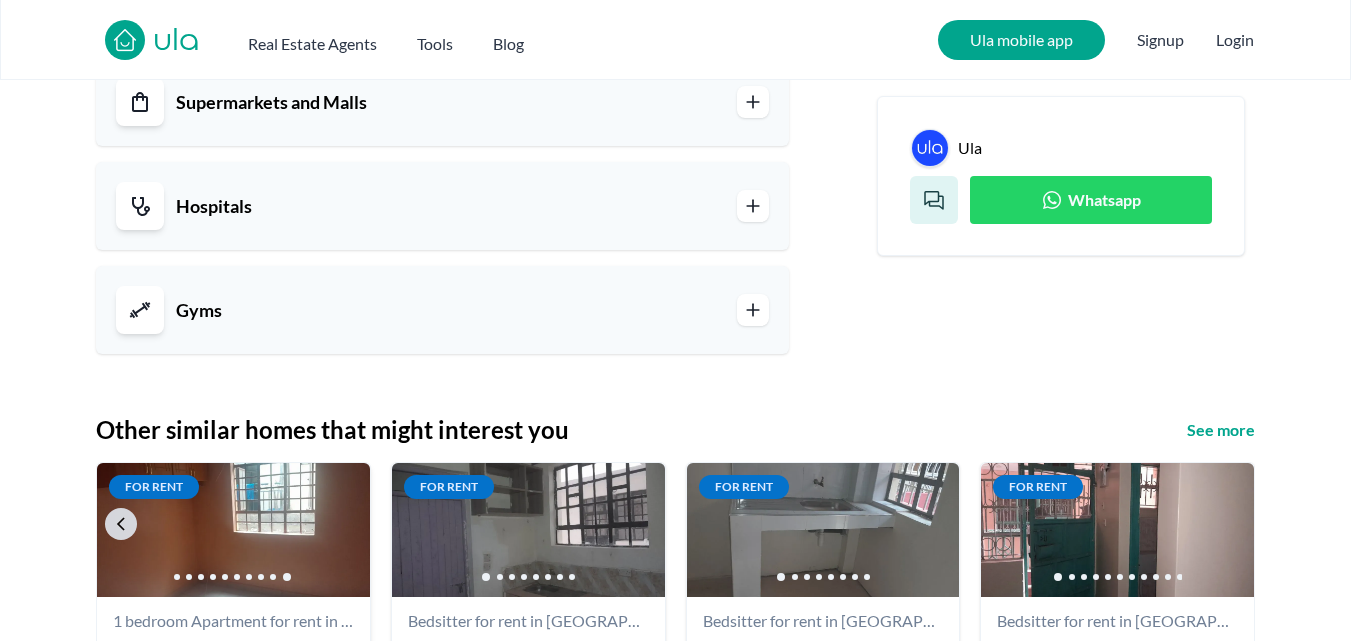 click at bounding box center [233, 530] 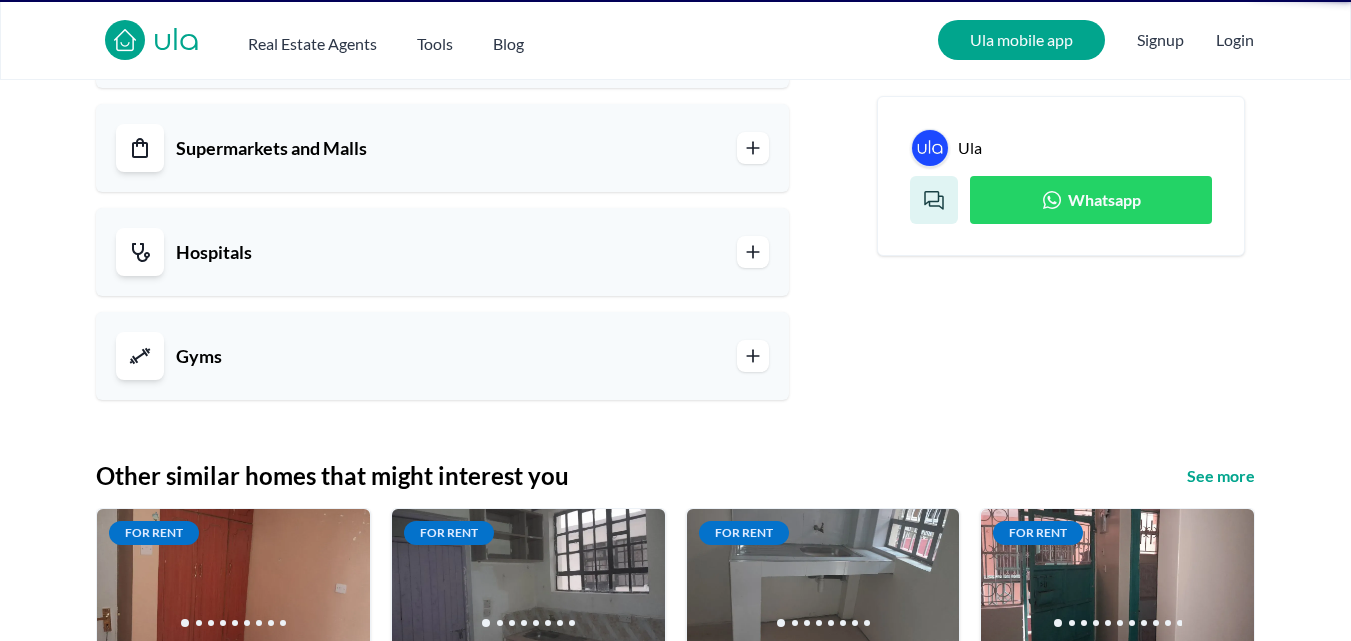 scroll, scrollTop: 0, scrollLeft: 0, axis: both 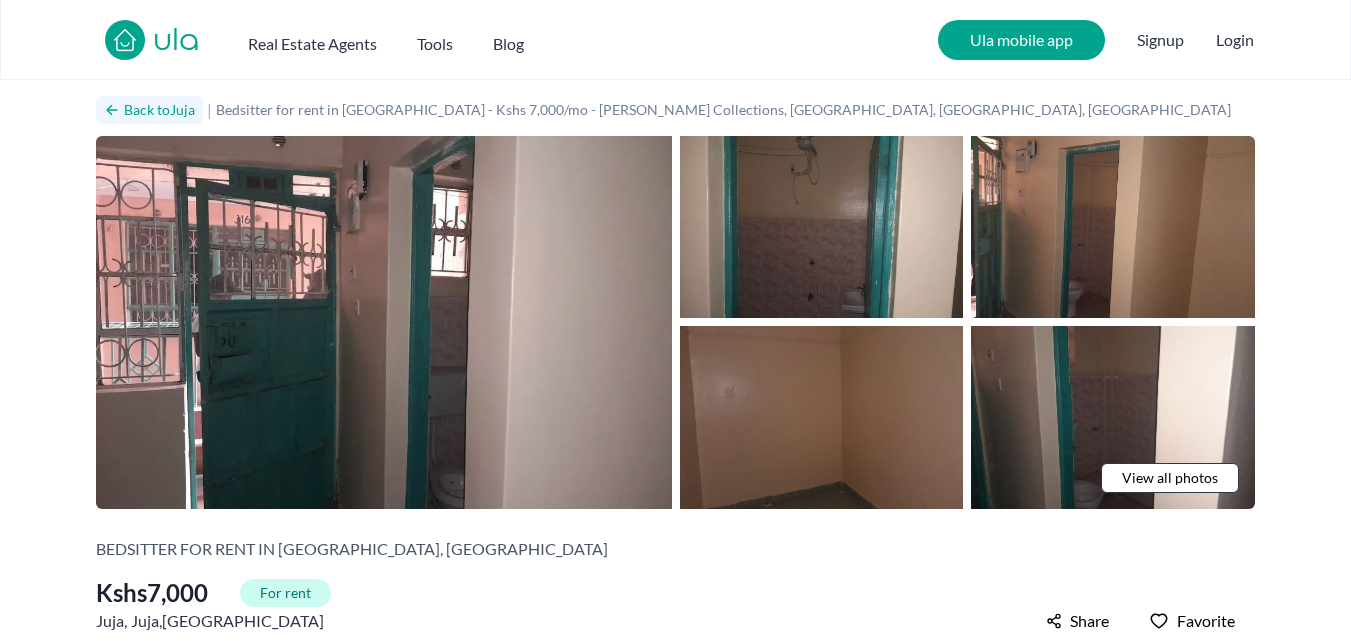 click on "Back to  Juja" at bounding box center (159, 110) 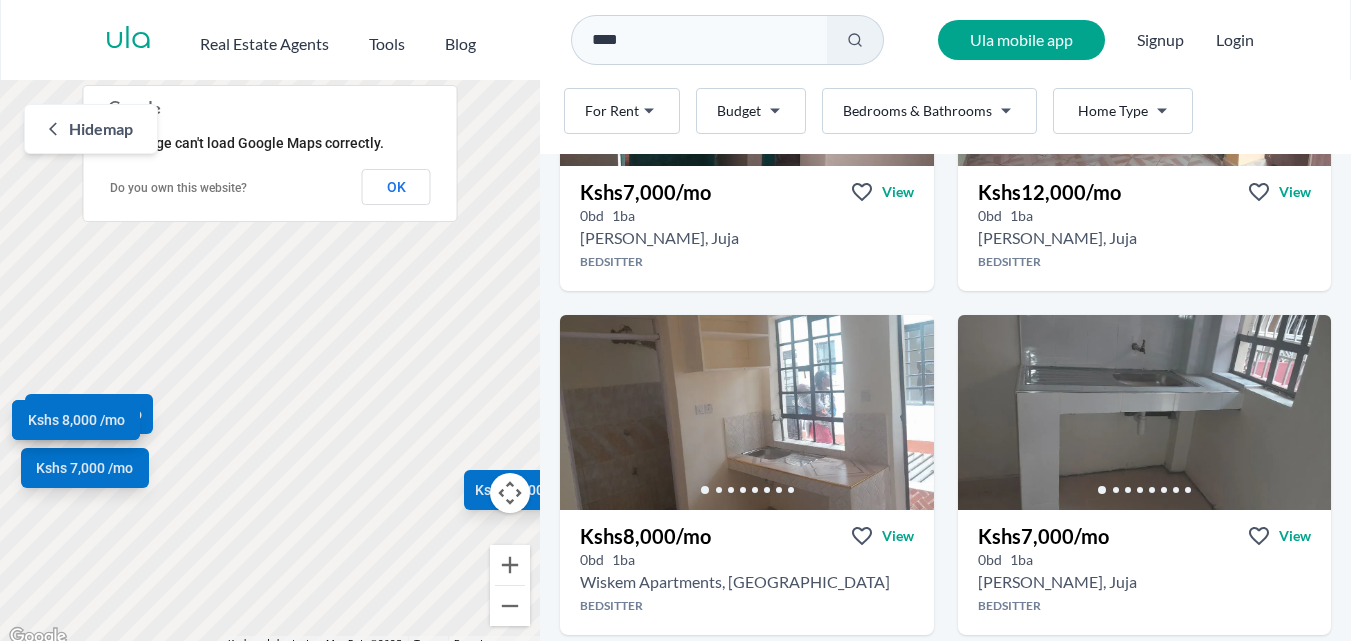 scroll, scrollTop: 316, scrollLeft: 0, axis: vertical 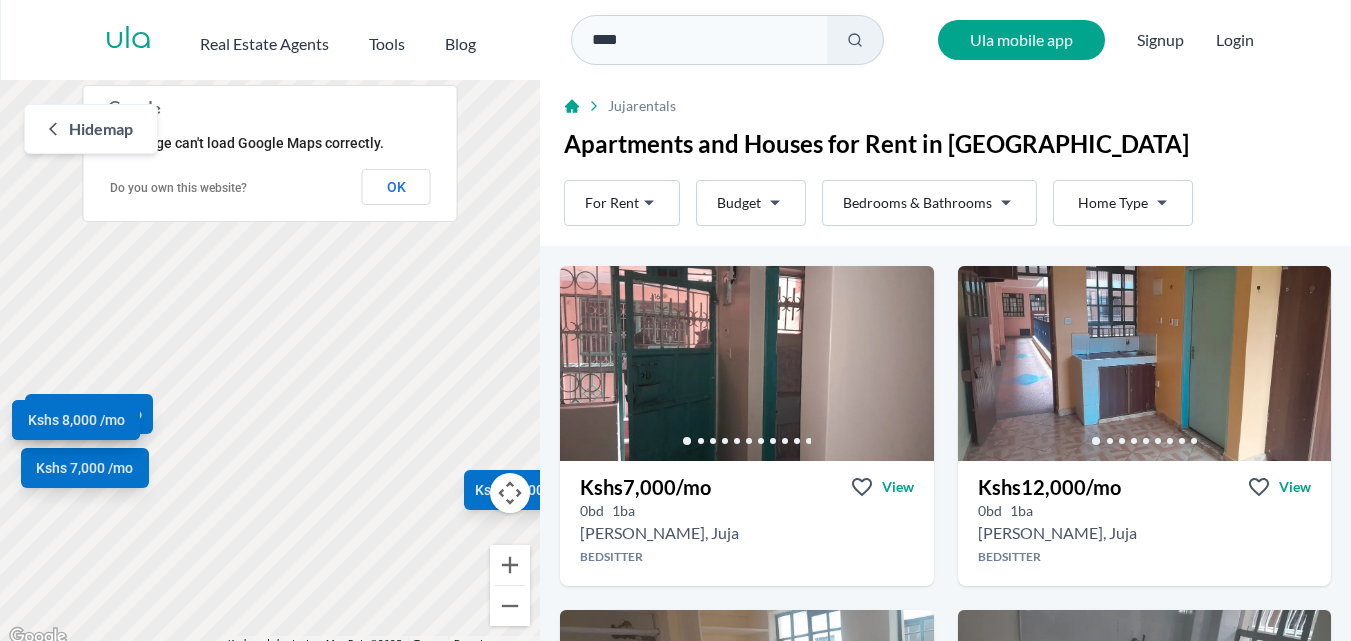 click on "Juja  rentals" at bounding box center (642, 106) 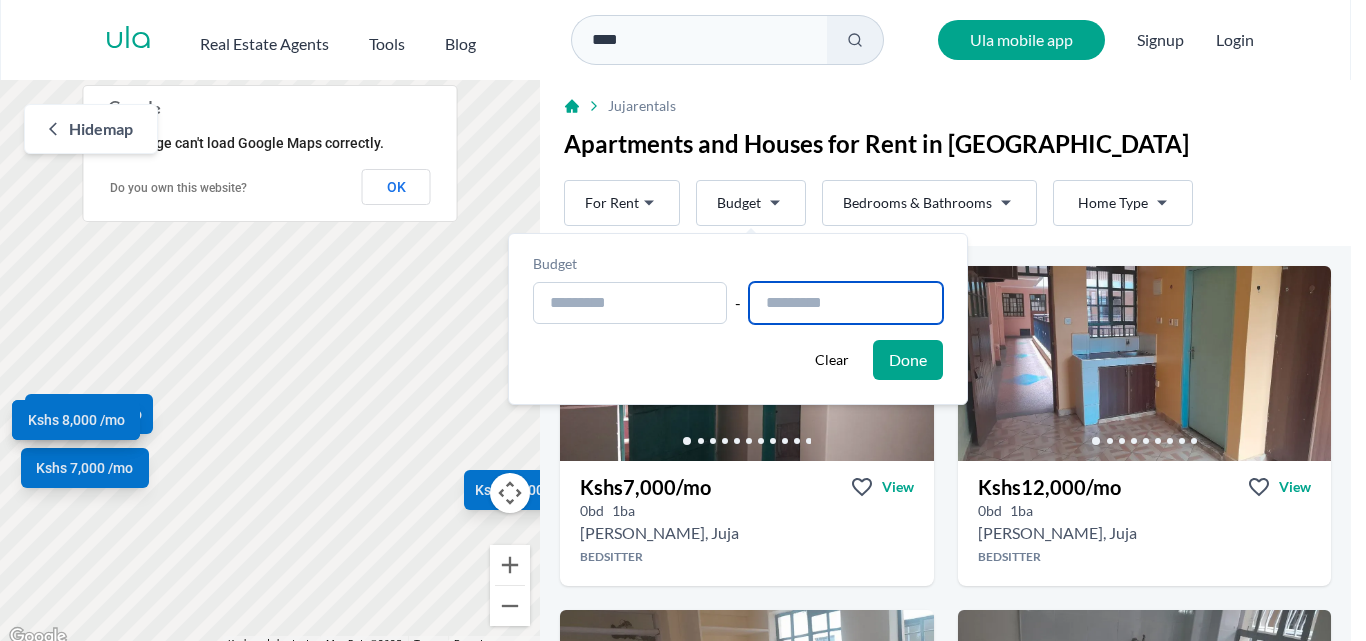click at bounding box center (846, 303) 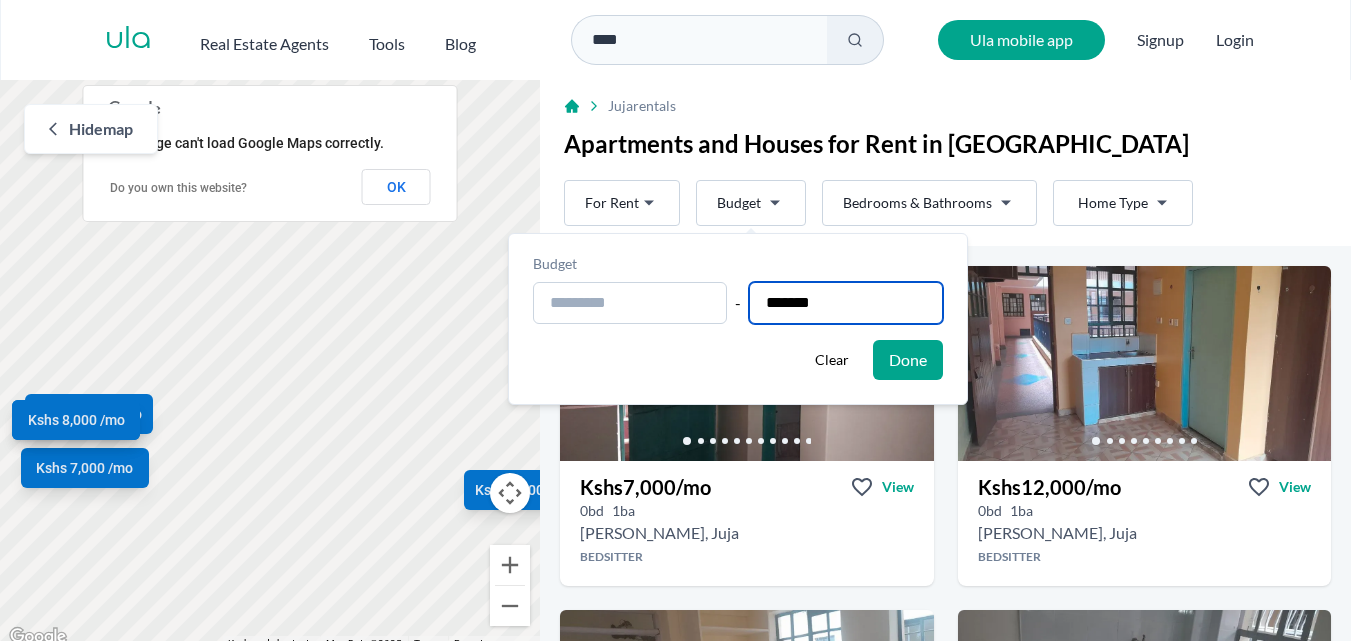 type on "********" 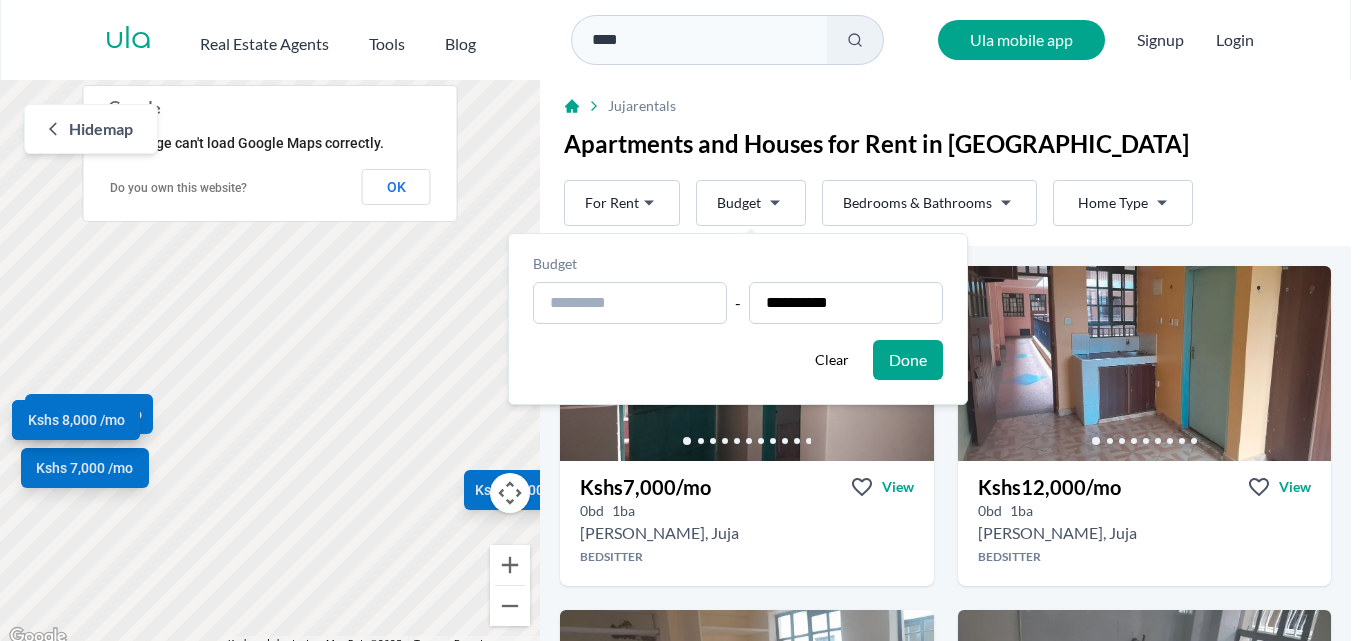click on "Done" at bounding box center (908, 360) 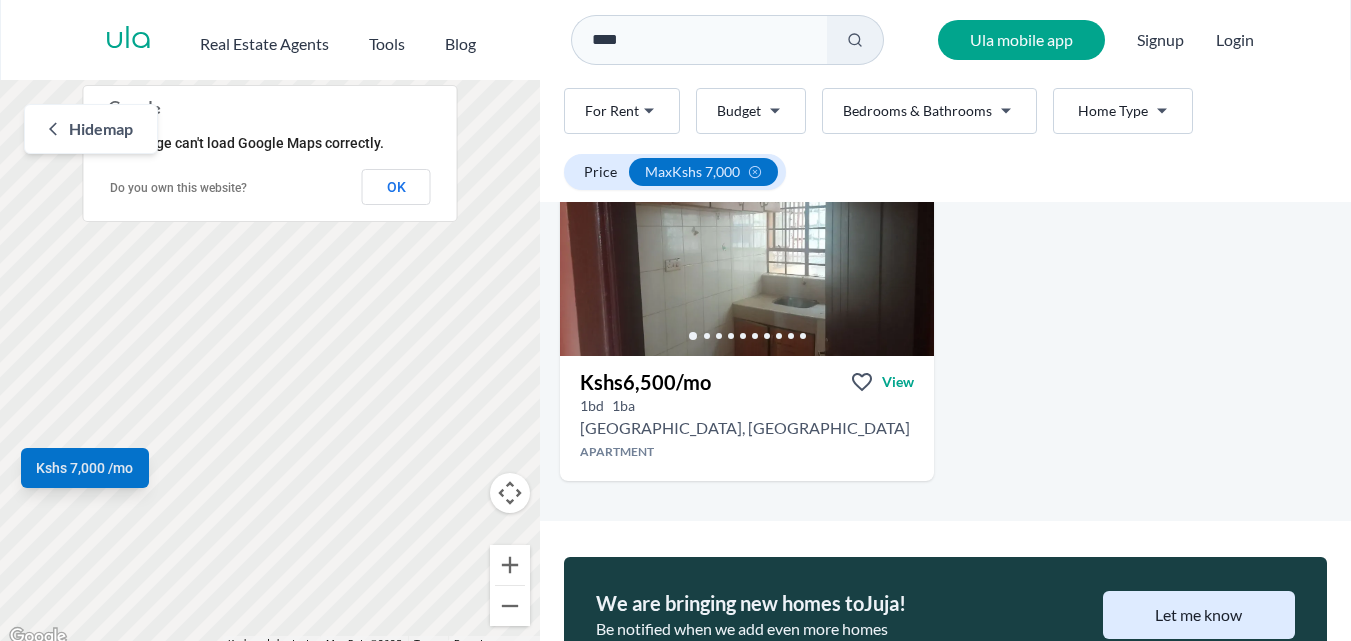 scroll, scrollTop: 916, scrollLeft: 0, axis: vertical 